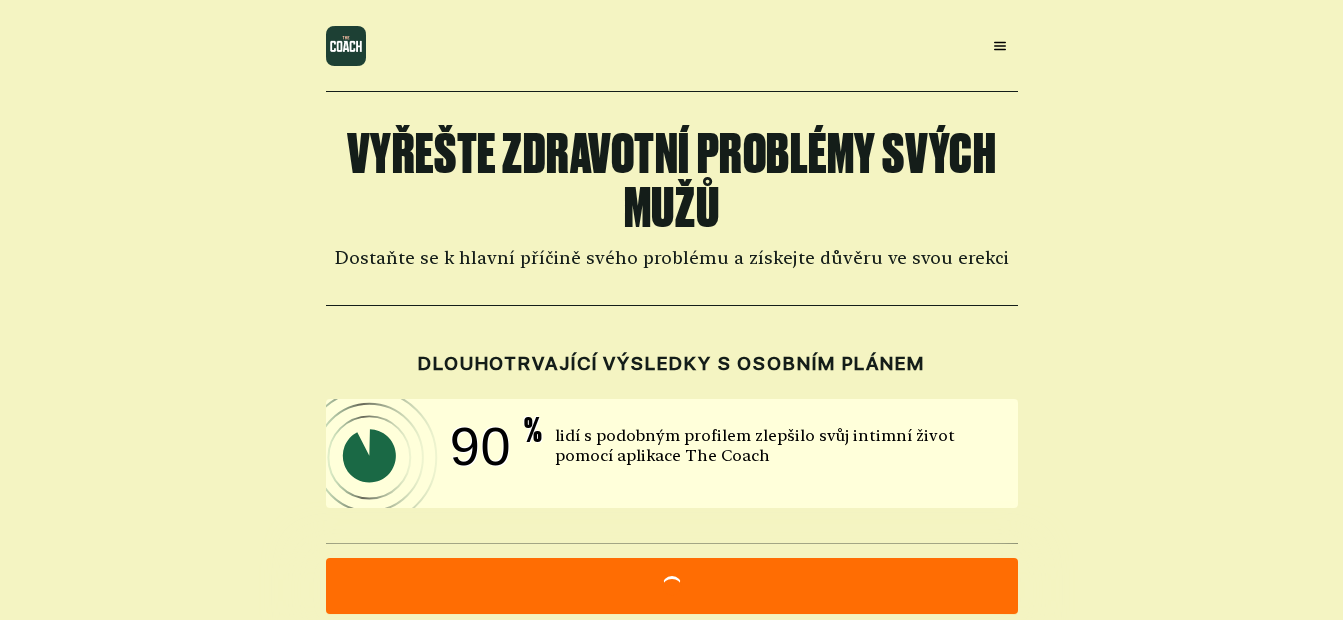 scroll, scrollTop: 0, scrollLeft: 0, axis: both 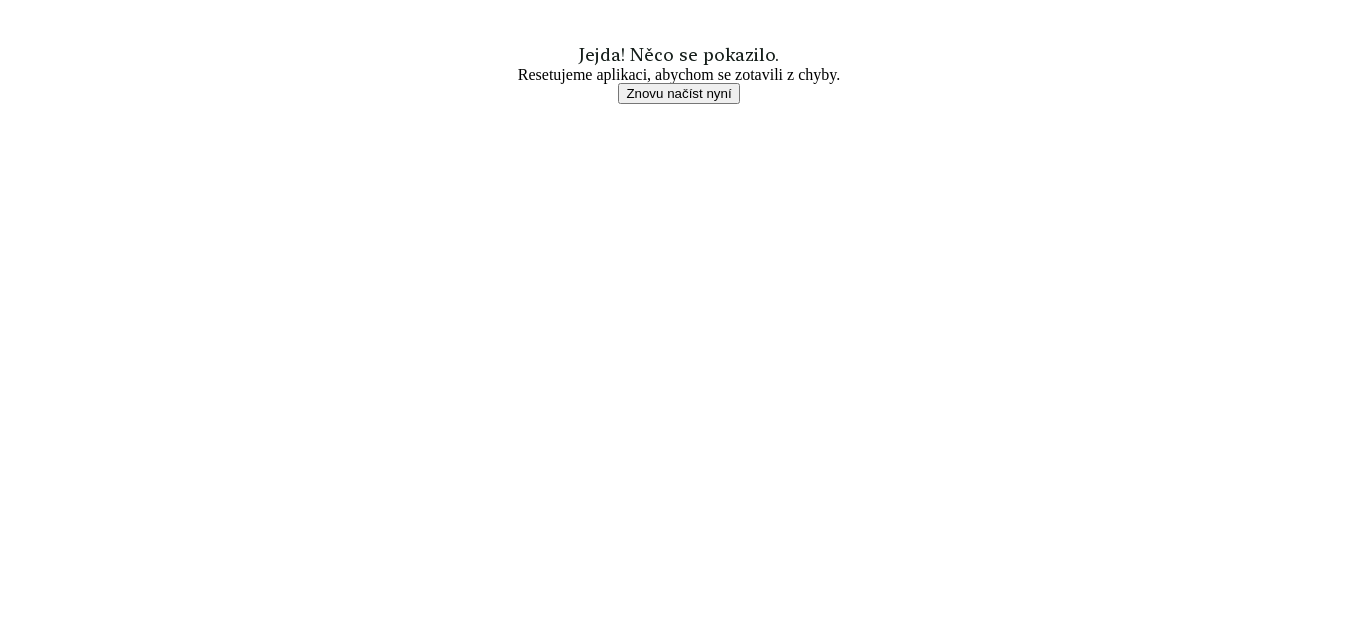 click on "Znovu načíst nyní" at bounding box center (678, 93) 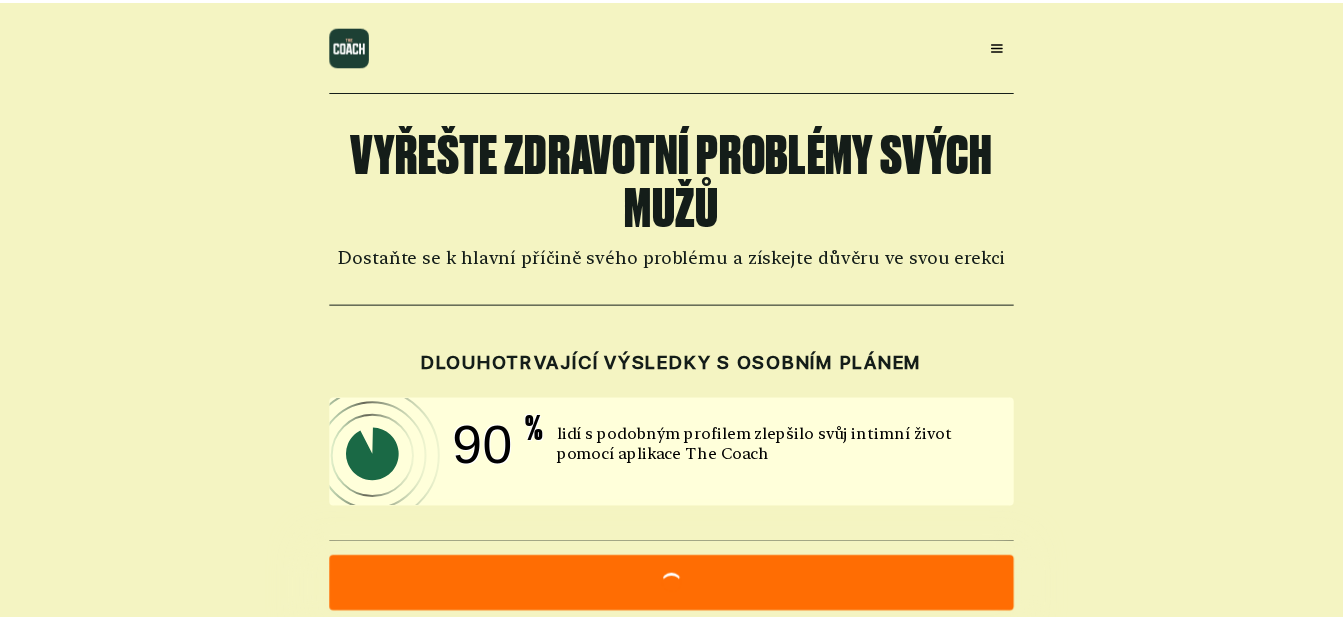 scroll, scrollTop: 0, scrollLeft: 0, axis: both 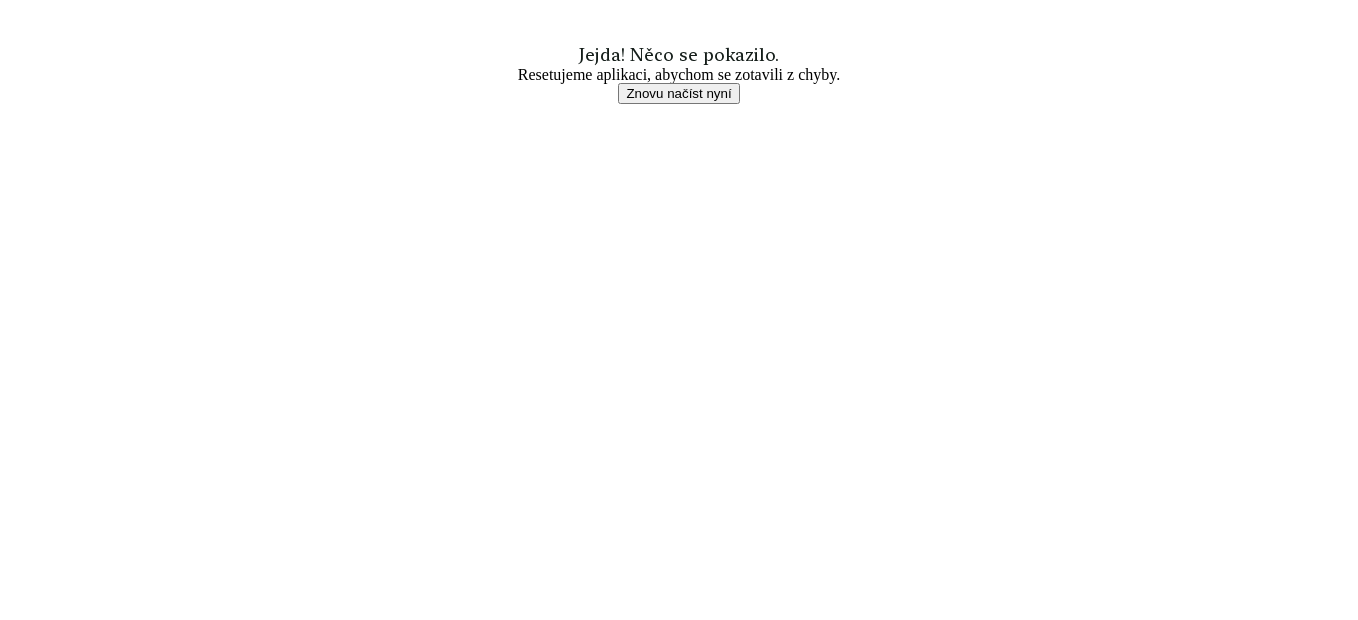 click on "Znovu načíst nyní" at bounding box center (678, 93) 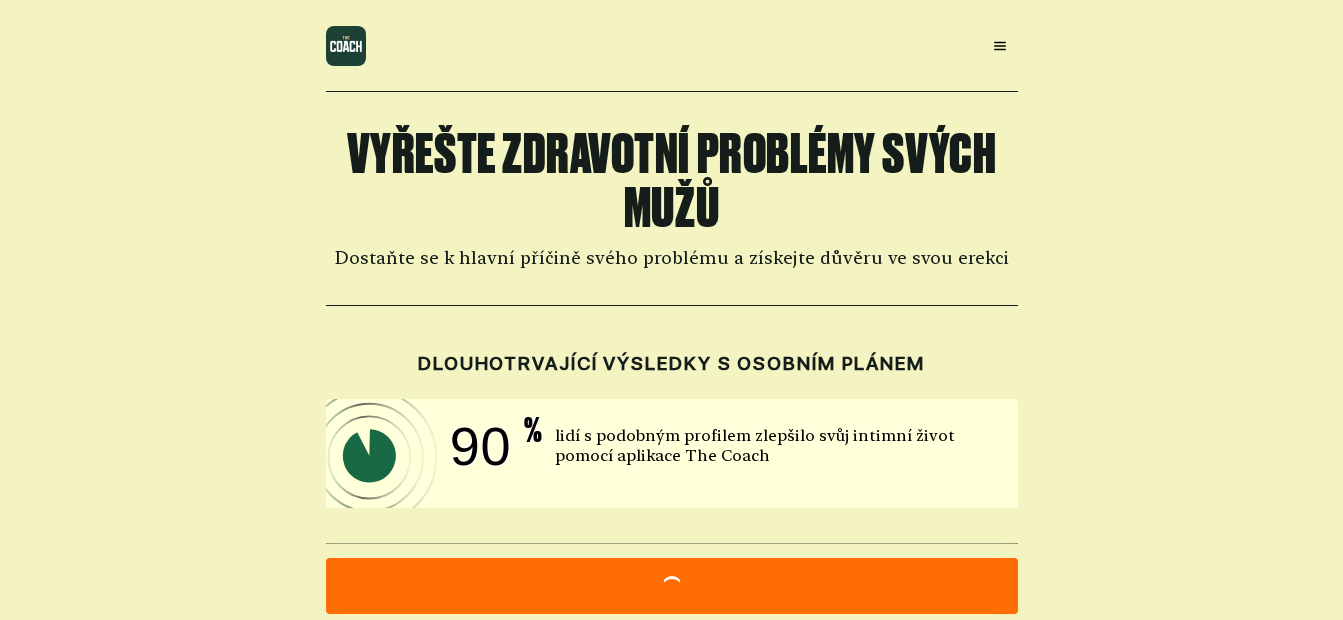 scroll, scrollTop: 0, scrollLeft: 0, axis: both 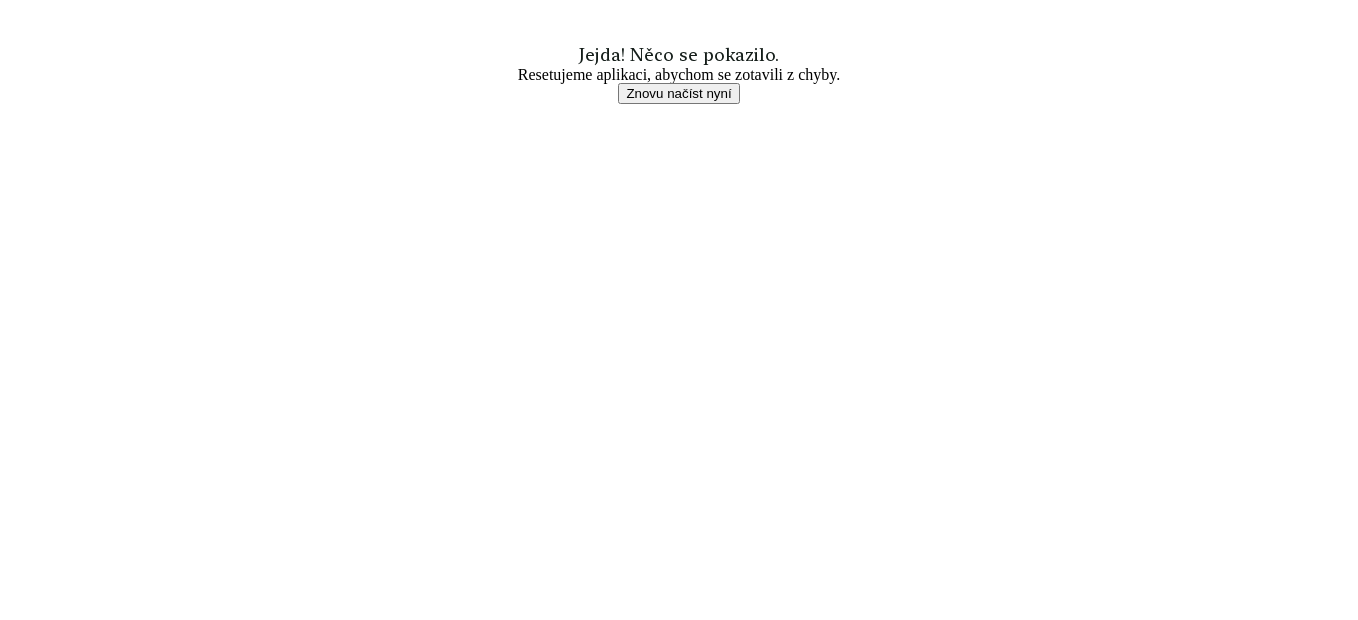 click on "Znovu načíst nyní" at bounding box center [678, 93] 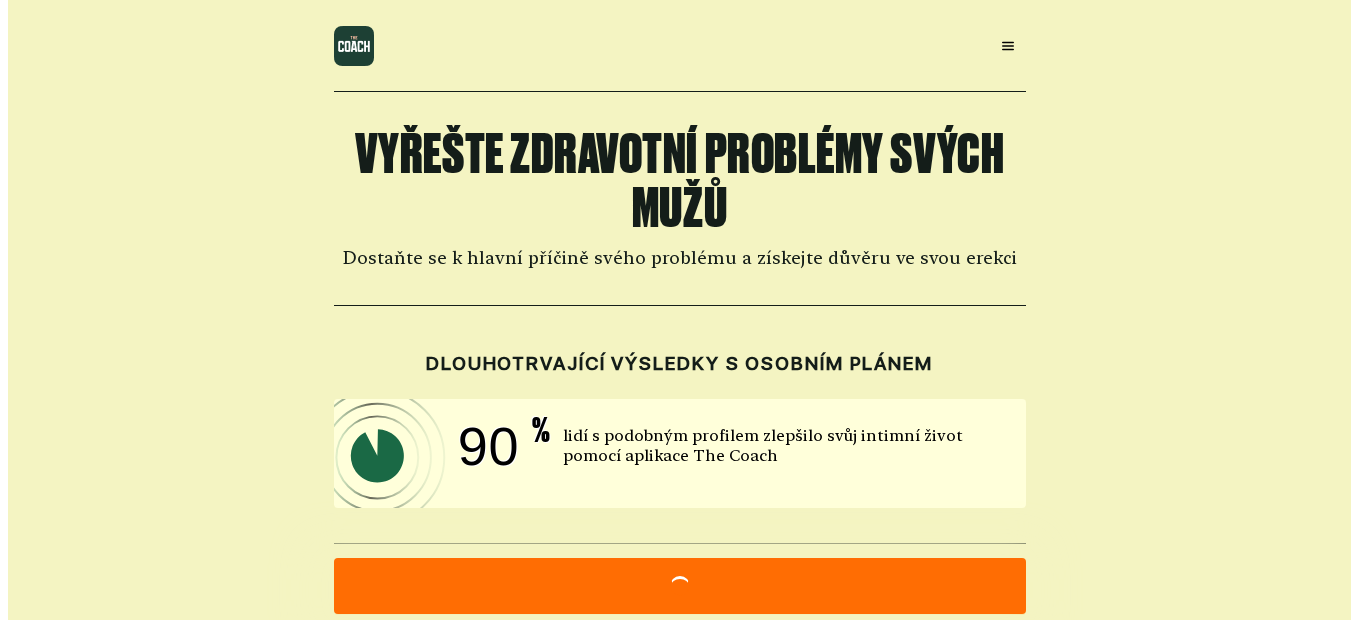 scroll, scrollTop: 0, scrollLeft: 0, axis: both 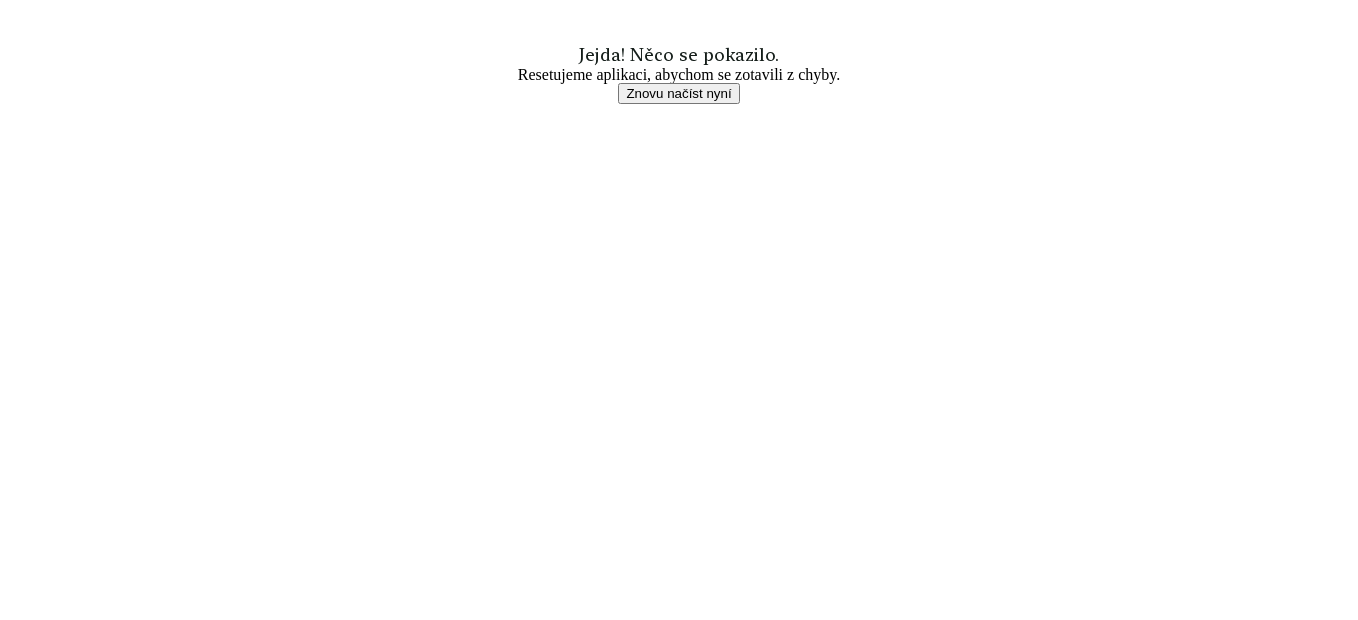click on "Znovu načíst nyní" at bounding box center [678, 93] 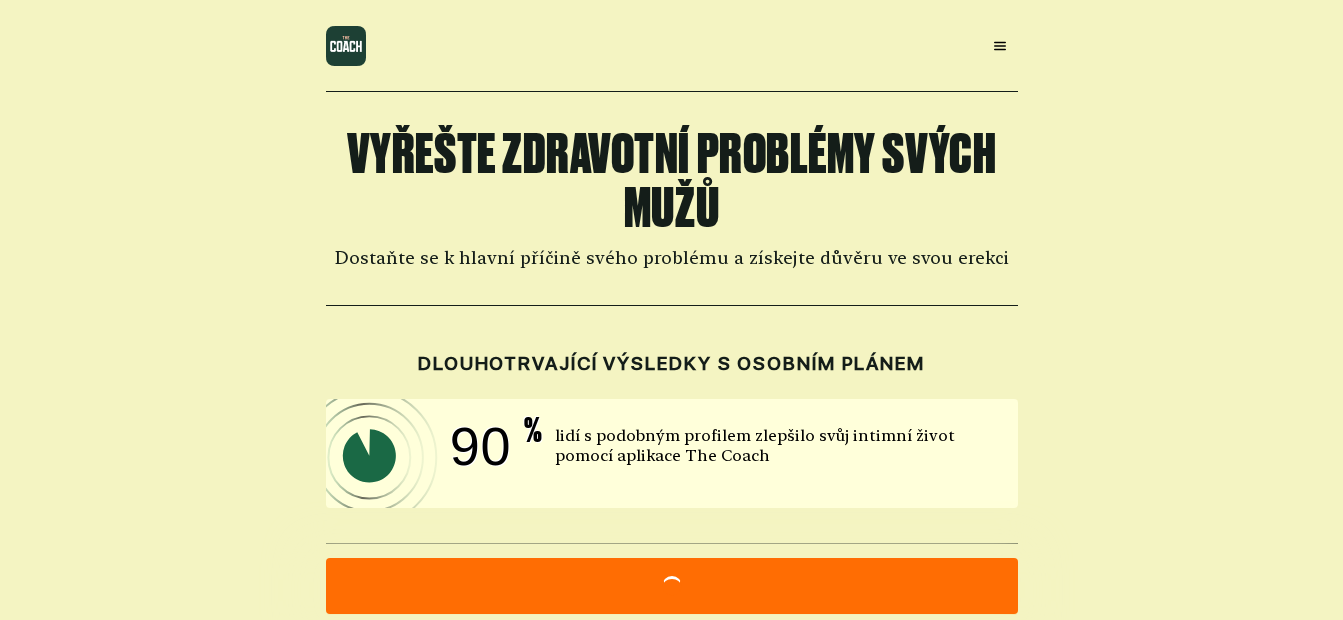 click on "VYŘEŠTE ZDRAVOTNÍ PROBLÉMY SVÝCH MUŽŮ Dostaňte se k hlavní příčině svého problému a získejte důvěru ve svou erekci DLOUHOTRVAJÍCÍ VÝSLEDKY S OSOBNÍM PLÁNEM 90  % lidí s podobným profilem zlepšilo svůj intimní život pomocí aplikace The Coach     9:58 Nakládka... SLEVU JSME AUTOMATICKY UPLATNILI NA VAŠI PRVNÍ CENU PŘEDPLATNÉHO. VEZMĚTE PROSÍM NA VĚDOMÍ, ŽE VAŠE PŘEDPLATNÉ BUDE AUTOMATICKY OBNOVENO ZA PLNOU CENU NA KONCI ZVOLENÉHO OBDOBÍ PREDPLATNÉHO. SVÉ PŘEDPLATNÉ MŮŽETE KDYKOLI ZRUŠIT TAK, ŽE NÁS KONTAKTUJETE - support@example.com ZARUČENĚ BEZPEČNÁ PLATBA VÝHODY, KTERÉ ZÍSKÁTE: Kompletní pokrytí všech pěti oblastí sexuální pohody pro zlepšení erekce Klinicky ověřené postupy pro lepší výkon v posteli Podpora duševního zdraví pro zvýšení vaší sebedůvěry Kurzy od špičkových odborníků na sex Řízené meditace pro tvrdší erekci POSLECHNĚTE SI ÚSPĚŠNÉ PŘÍBĚHY NAŠICH UŽIVATELŮ [FIRST] [LAST] [FIRST] [LAST] [FIRST] [LAST]" at bounding box center (671, 1126) 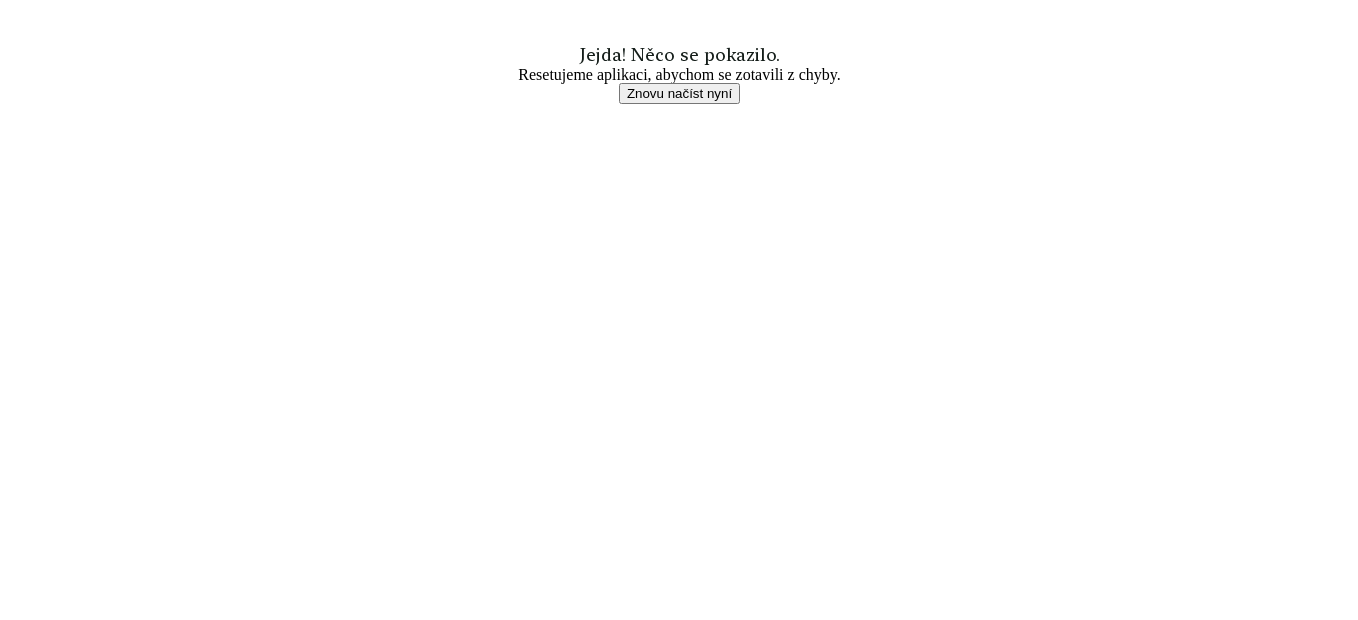 scroll, scrollTop: 0, scrollLeft: 0, axis: both 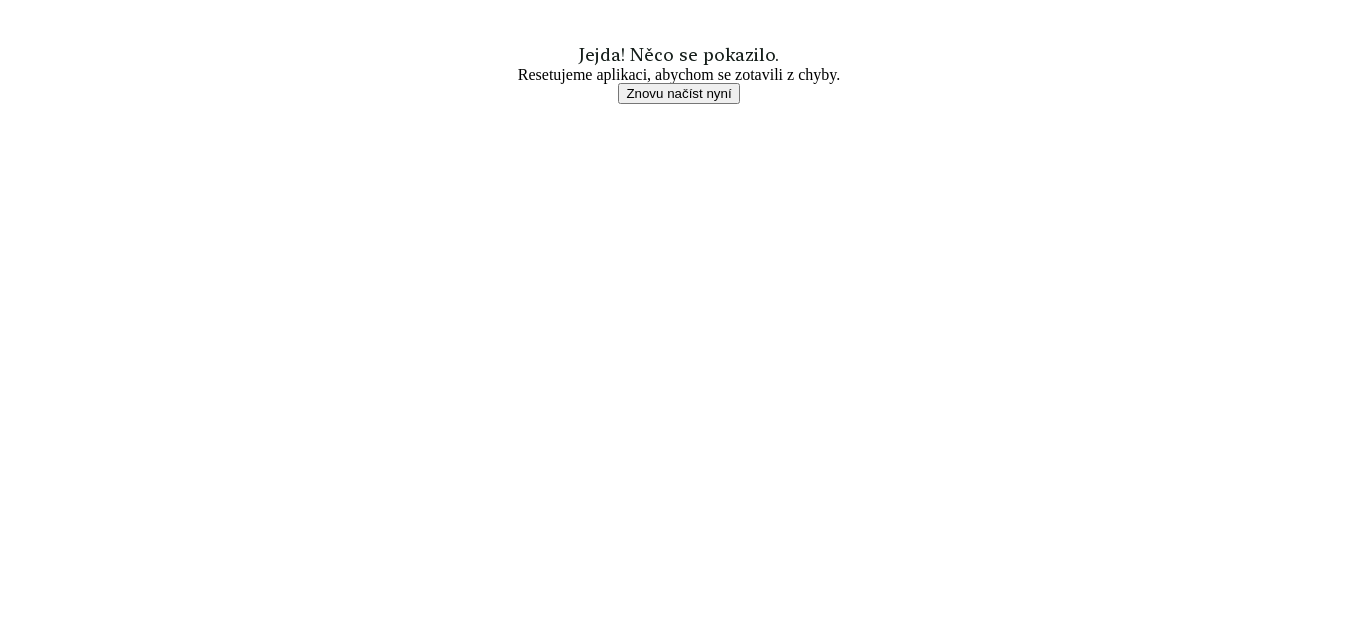click on "Jejda! Něco se pokazilo." at bounding box center [679, 55] 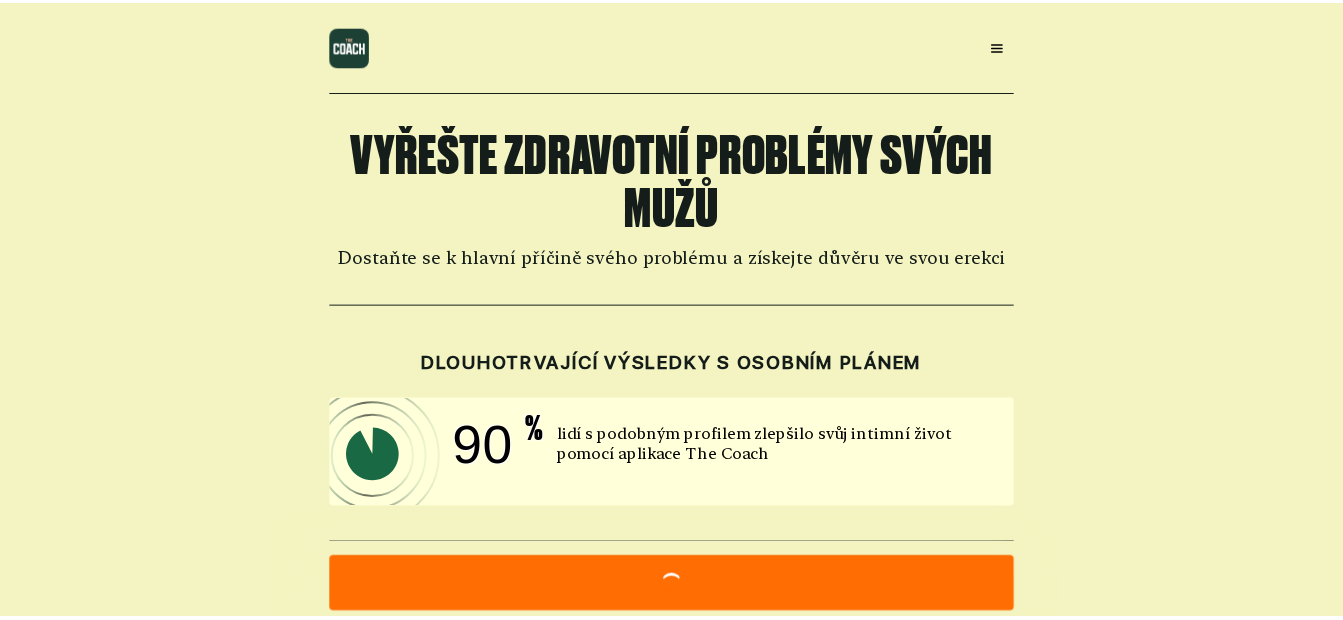scroll, scrollTop: 0, scrollLeft: 0, axis: both 